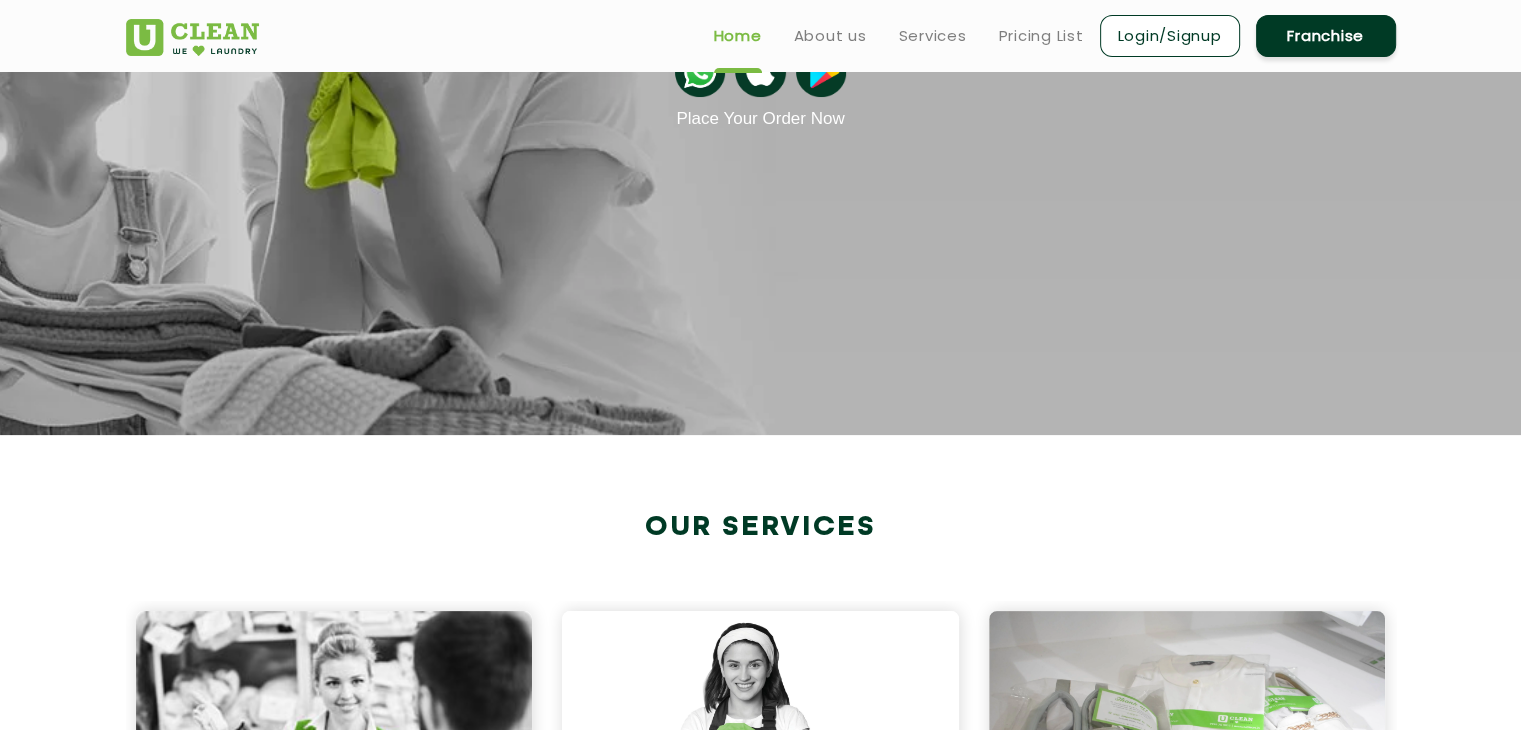 scroll, scrollTop: 0, scrollLeft: 0, axis: both 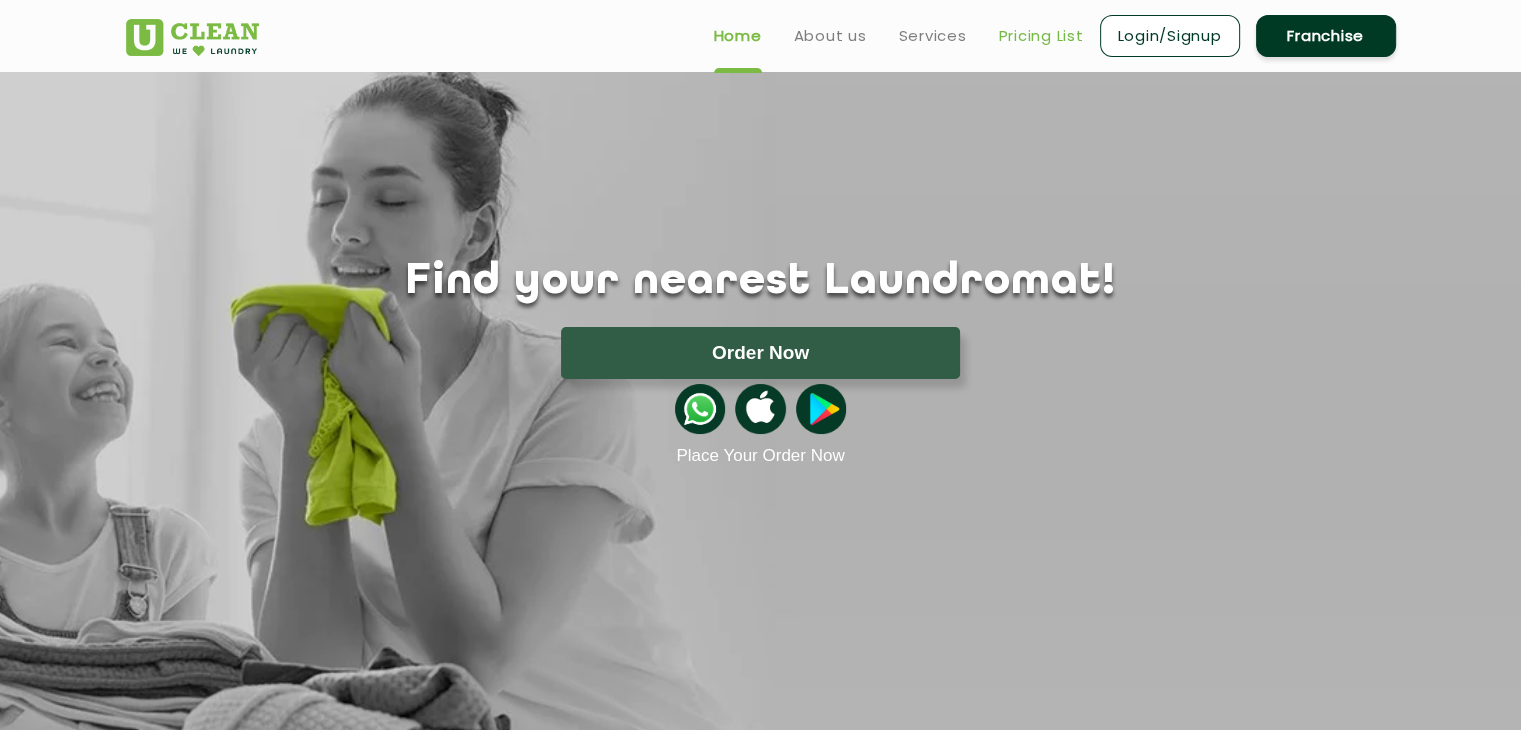 click on "Pricing List" at bounding box center (1041, 36) 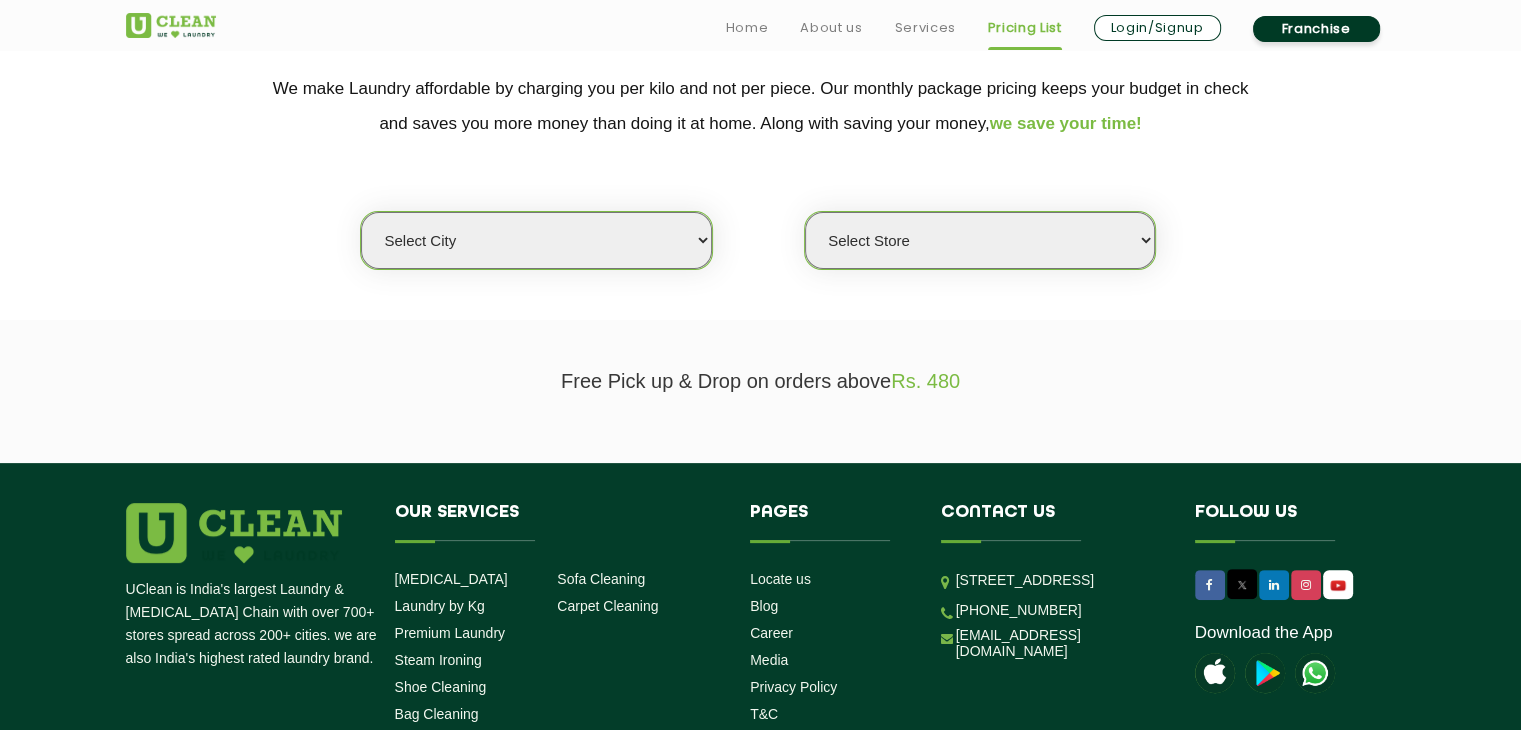 scroll, scrollTop: 420, scrollLeft: 0, axis: vertical 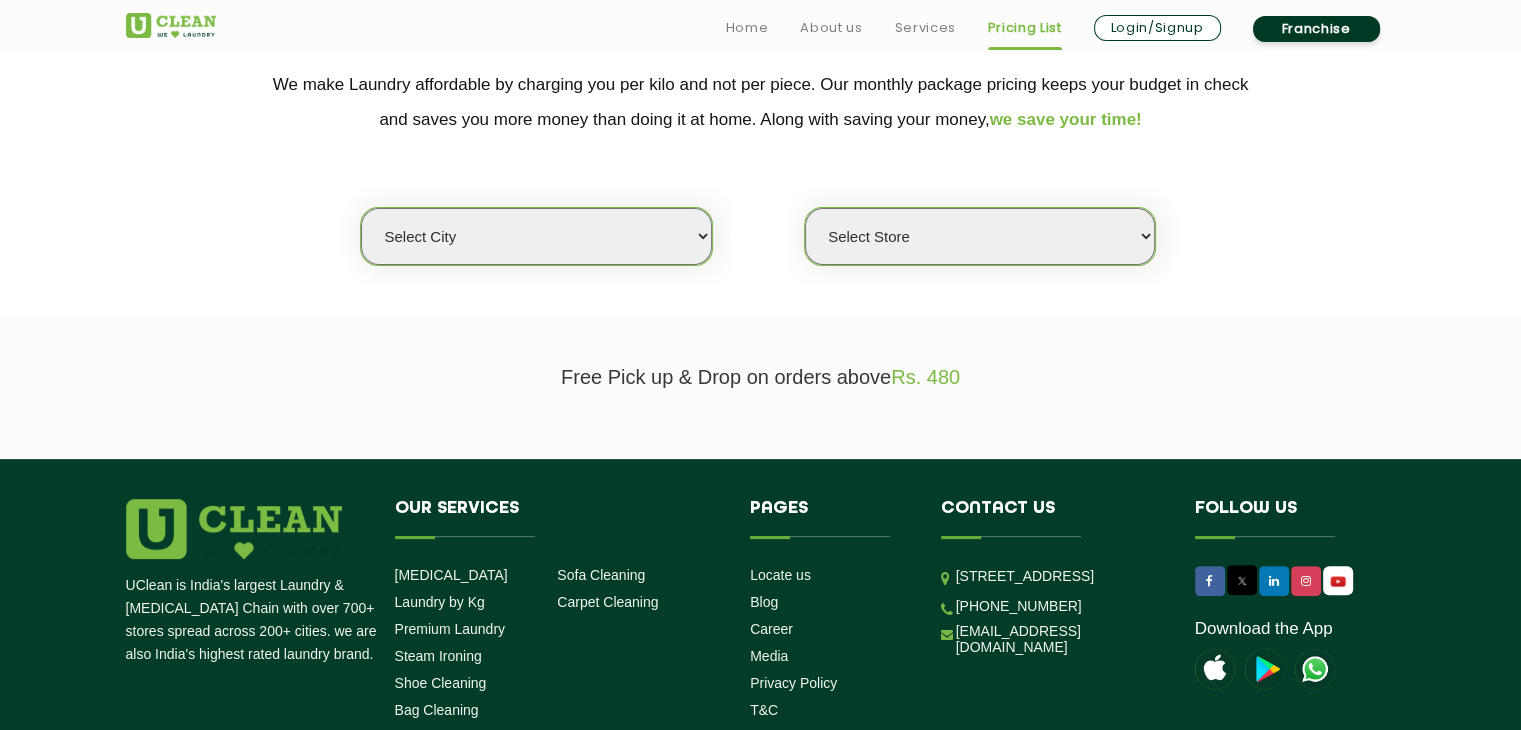 click on "Select city Aalo Agartala Agra Ahmedabad Akola Aligarh Alwar - UClean Select Amravati Aurangabad Ayodhya Bahadurgarh Bahraich Baleswar Baramulla Bareilly Barmer Barpeta Bathinda Belgaum Bengaluru Berhampur Bettiah Bhagalpur Bhilwara Bhiwadi Bhopal Bhubaneshwar Bidar Bikaner Bilaspur Bokaro Bongaigaon Chandigarh Chennai Chitrakoot Cochin Coimbatore Cooch Behar Coonoor Daman Danapur Darrang Daudnagar Dehradun Delhi Deoghar Dhanbad Dharwad Dhule Dibrugarh Digboi Dimapur Dindigul Duliajan Ellenabad Erode Faridabad Gandhidham Gandhinagar Garia Ghaziabad Goa Gohana Gonda Gorakhpur Gurugram Guwahati Gwalior Haldwani Hamirpur Hanumangarh Haridwar Hingoli Hojai Howrah Hubli Hyderabad Imphal Indore Itanagar Jagdalpur Jagraon Jaipur Jaipur - Select Jammu Jamshedpur Jehanabad Jhansi Jodhpur Jorhat Kaithal Kakinada Kanpur Kargil Karimganj Kathmandu Kharupetia Khopoli Kochi Kohima Kokapet Kokrajhar Kolhapur Kolkata Kota Kotdwar Krishnanagar Kundli Kurnool Latur Leh Longding Lower Subansiri Lucknow Ludhiana Madurai Manali" at bounding box center (536, 236) 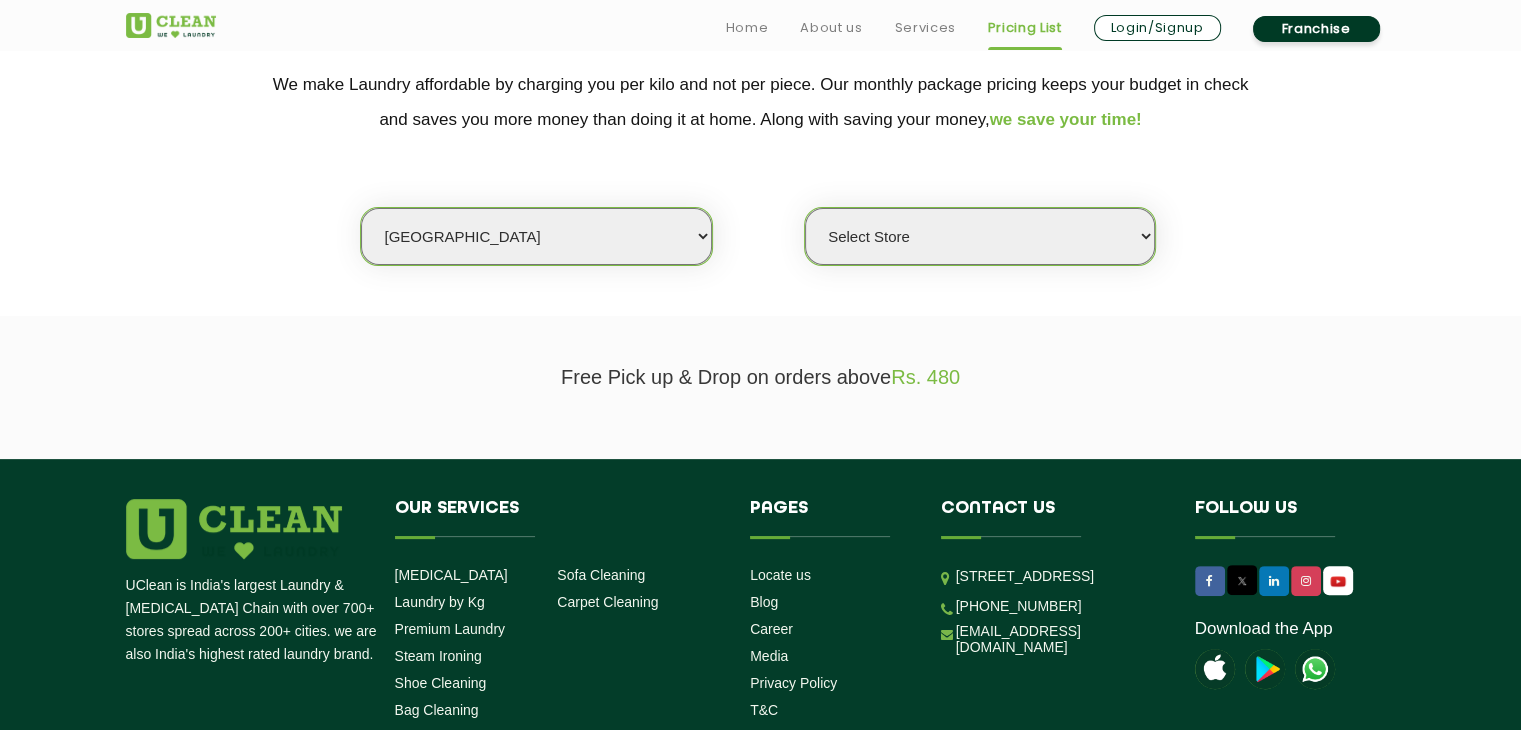 click on "Select city Aalo Agartala Agra Ahmedabad Akola Aligarh Alwar - UClean Select Amravati Aurangabad Ayodhya Bahadurgarh Bahraich Baleswar Baramulla Bareilly Barmer Barpeta Bathinda Belgaum Bengaluru Berhampur Bettiah Bhagalpur Bhilwara Bhiwadi Bhopal Bhubaneshwar Bidar Bikaner Bilaspur Bokaro Bongaigaon Chandigarh Chennai Chitrakoot Cochin Coimbatore Cooch Behar Coonoor Daman Danapur Darrang Daudnagar Dehradun Delhi Deoghar Dhanbad Dharwad Dhule Dibrugarh Digboi Dimapur Dindigul Duliajan Ellenabad Erode Faridabad Gandhidham Gandhinagar Garia Ghaziabad Goa Gohana Gonda Gorakhpur Gurugram Guwahati Gwalior Haldwani Hamirpur Hanumangarh Haridwar Hingoli Hojai Howrah Hubli Hyderabad Imphal Indore Itanagar Jagdalpur Jagraon Jaipur Jaipur - Select Jammu Jamshedpur Jehanabad Jhansi Jodhpur Jorhat Kaithal Kakinada Kanpur Kargil Karimganj Kathmandu Kharupetia Khopoli Kochi Kohima Kokapet Kokrajhar Kolhapur Kolkata Kota Kotdwar Krishnanagar Kundli Kurnool Latur Leh Longding Lower Subansiri Lucknow Ludhiana Madurai Manali" at bounding box center (536, 236) 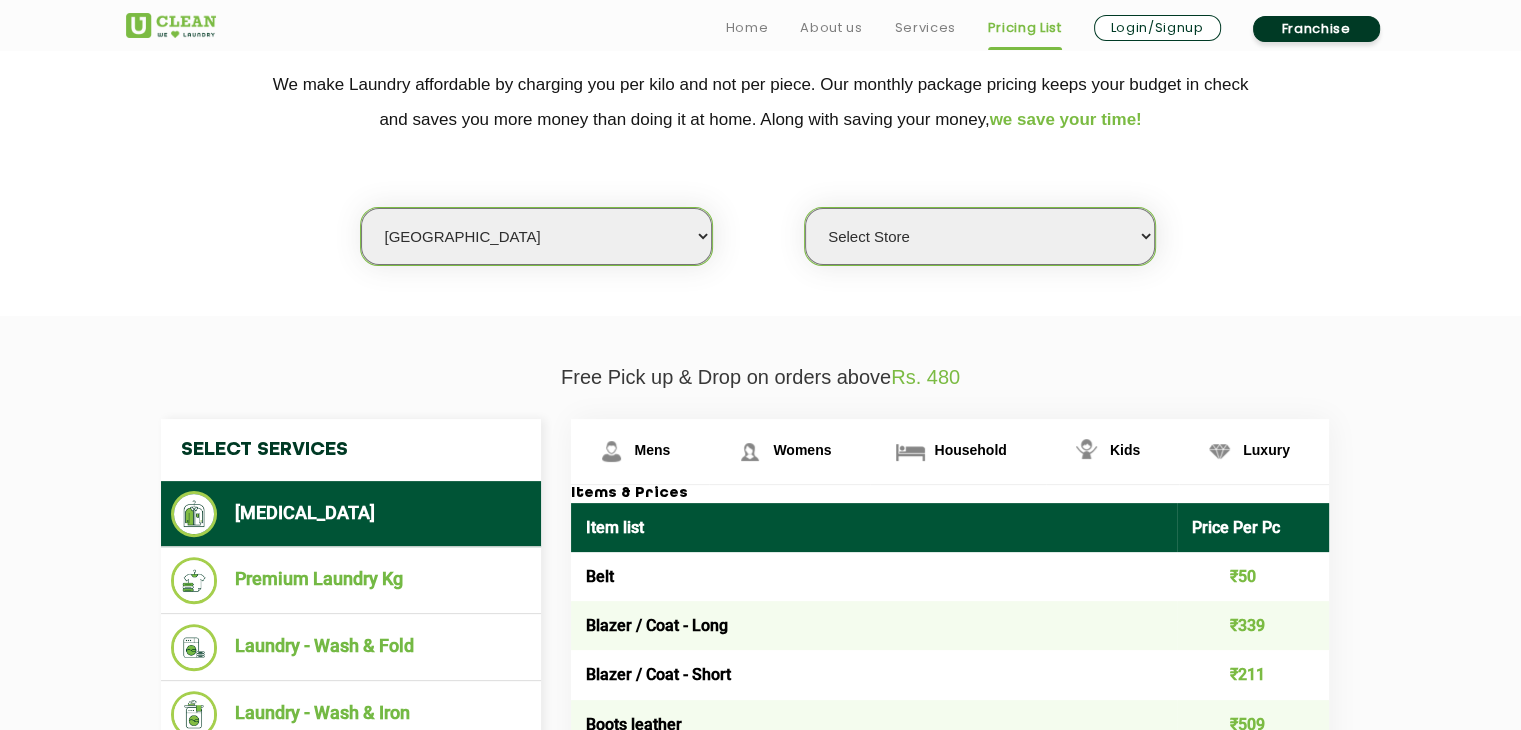 click on "Select Store UClean Shivranjani" at bounding box center [980, 236] 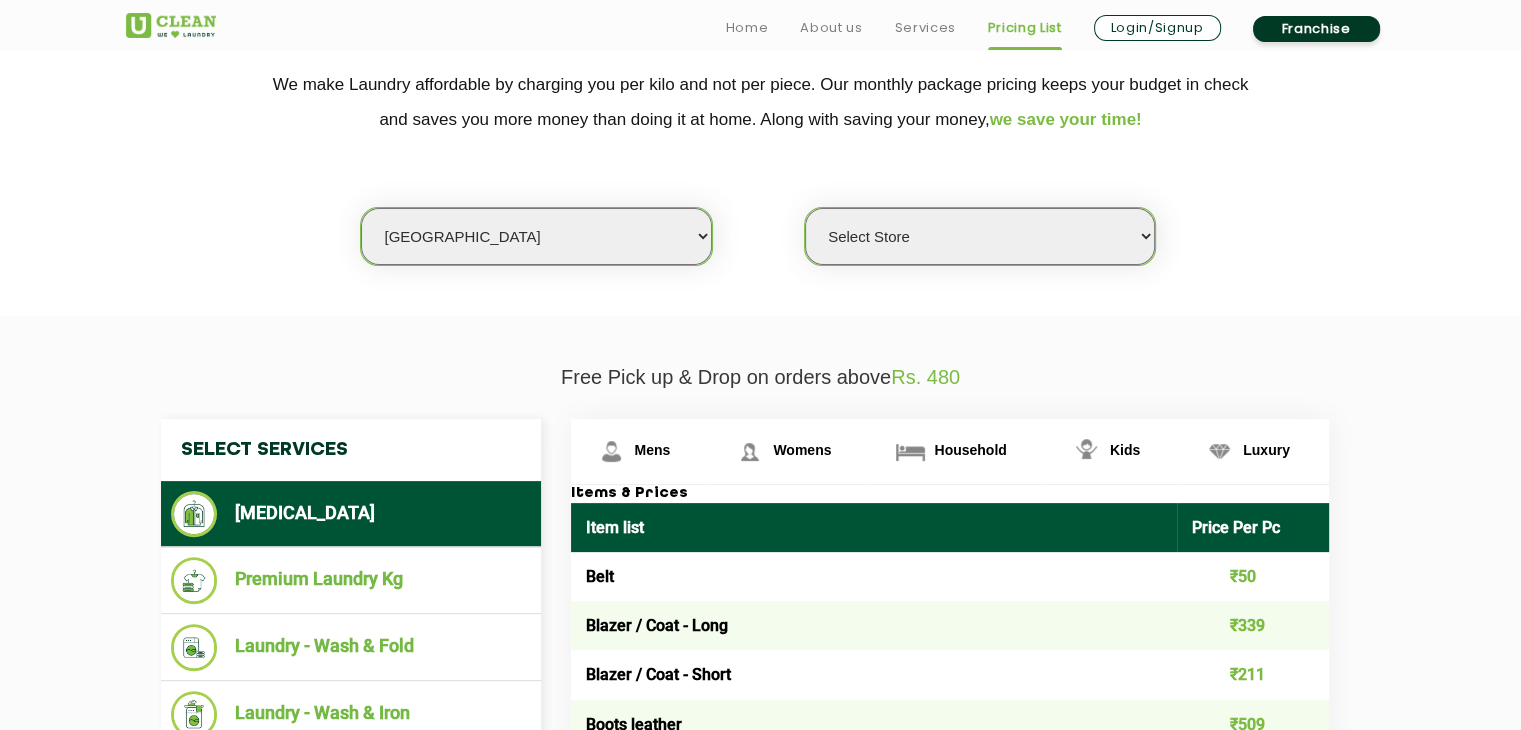 select on "25" 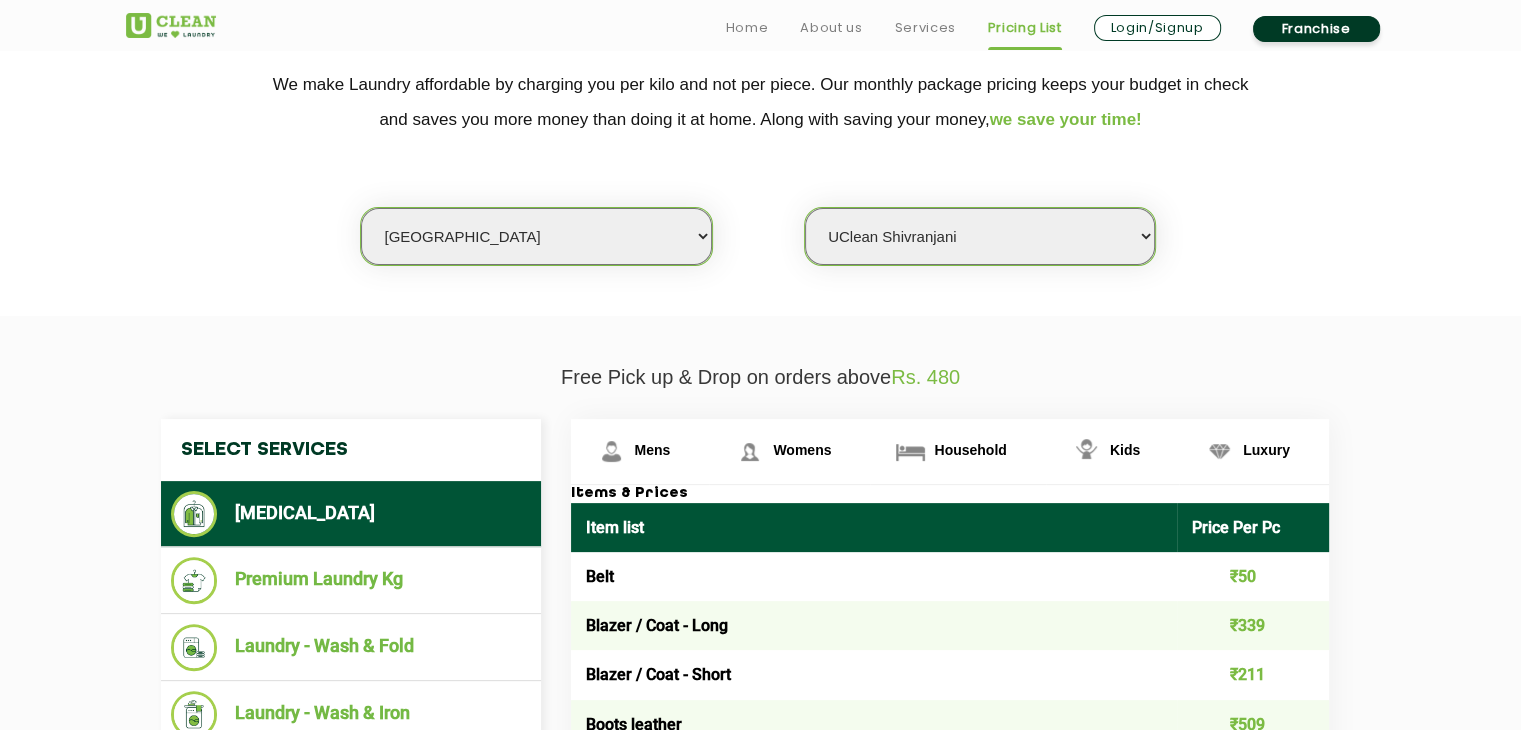 click on "Select Store UClean Shivranjani" at bounding box center (980, 236) 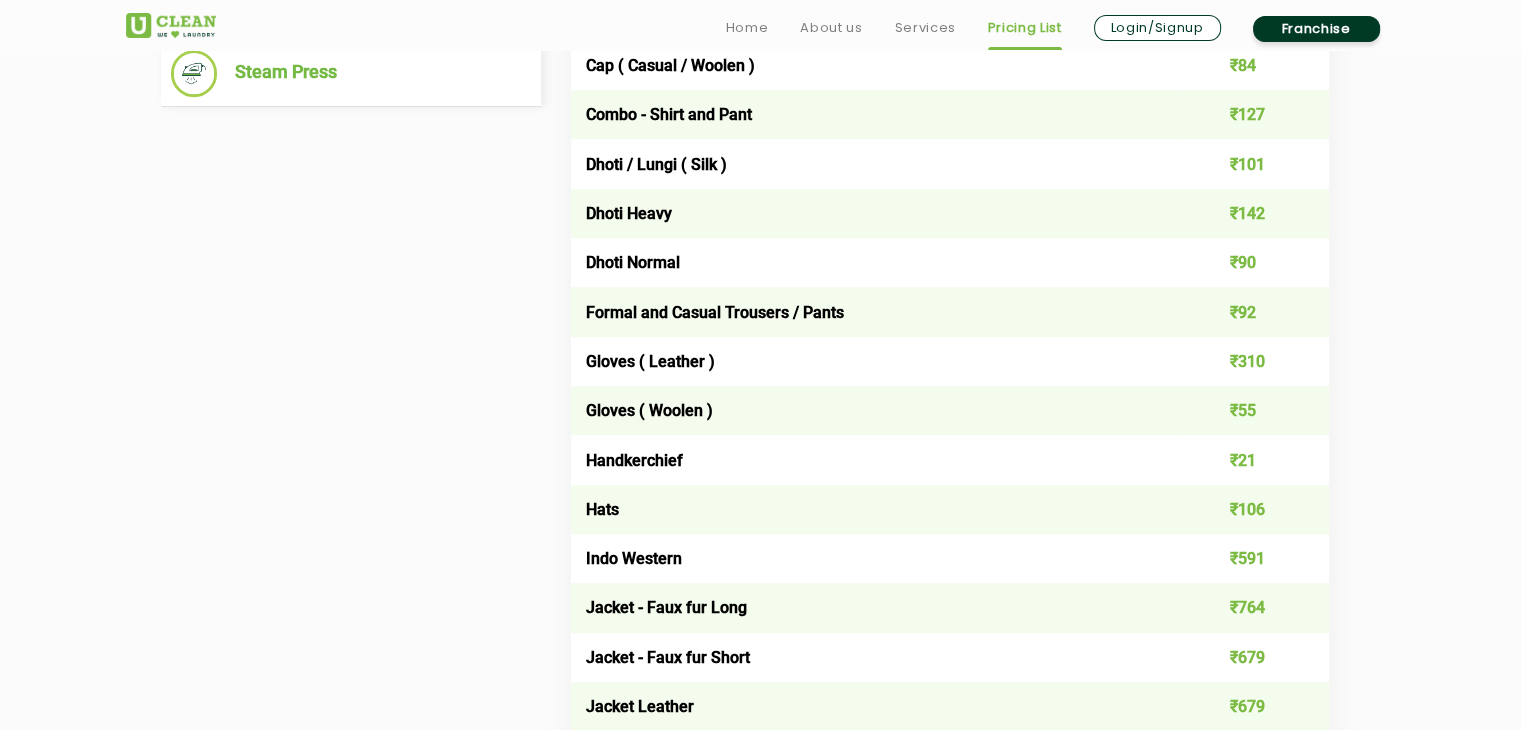 scroll, scrollTop: 1128, scrollLeft: 0, axis: vertical 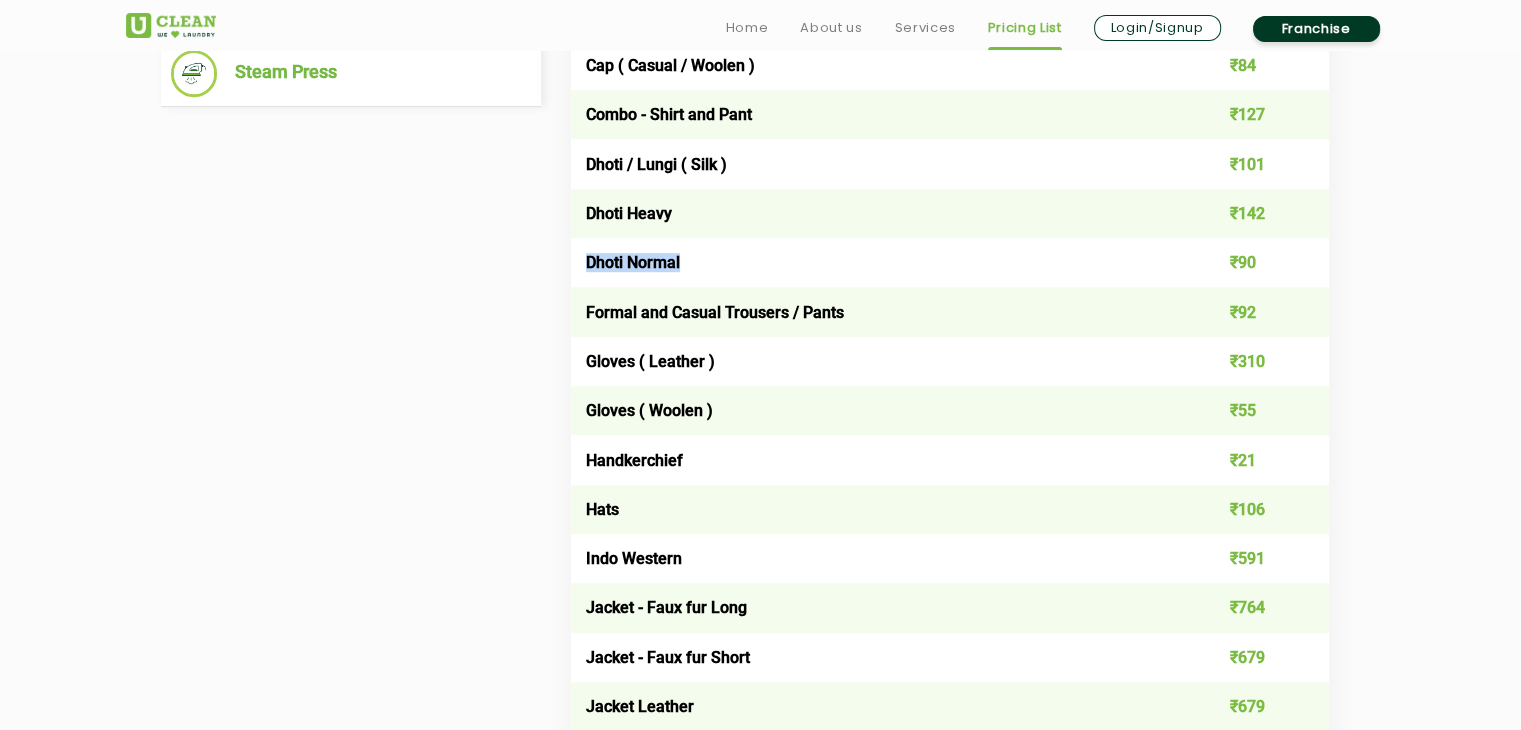 drag, startPoint x: 590, startPoint y: 264, endPoint x: 694, endPoint y: 265, distance: 104.00481 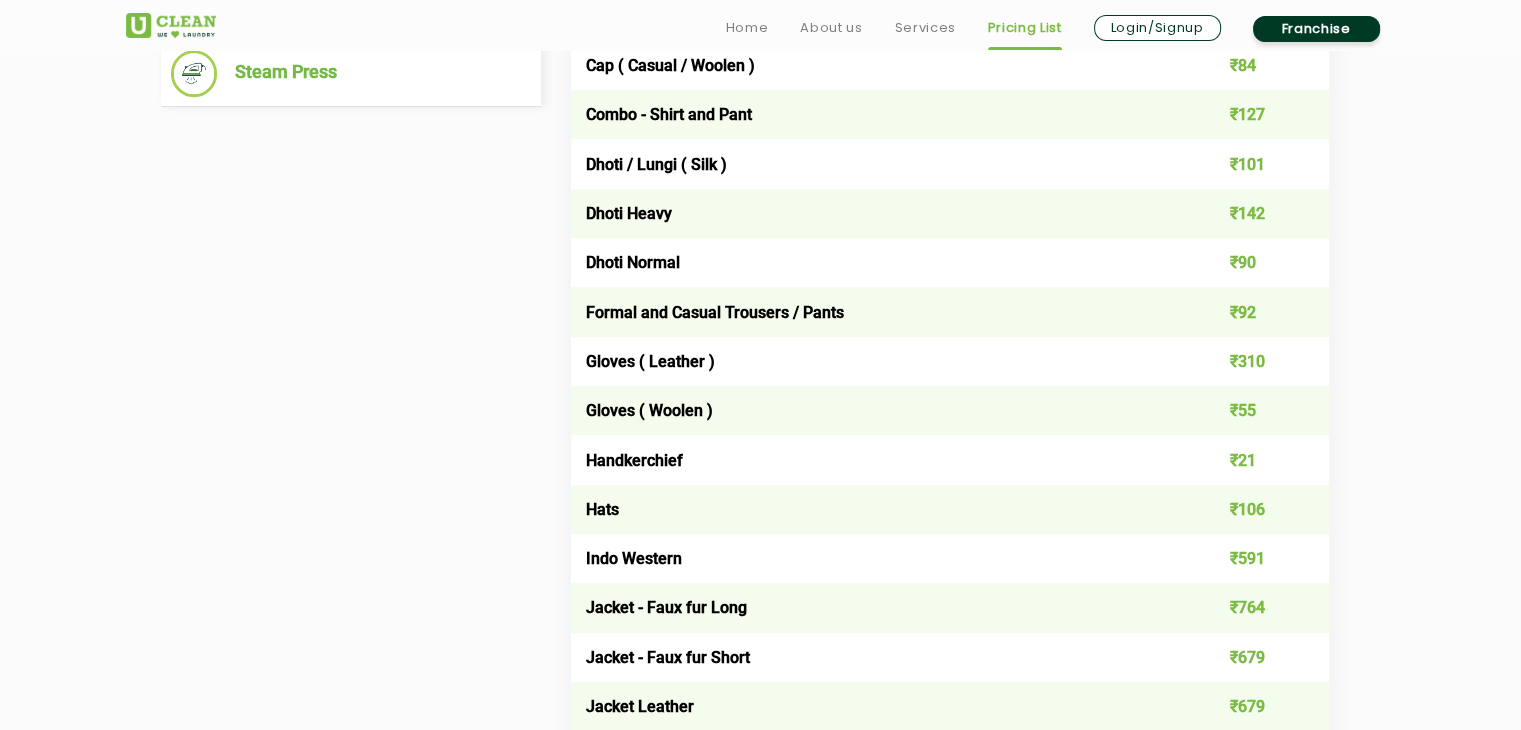 click on "Gloves ( Leather )" at bounding box center (874, 361) 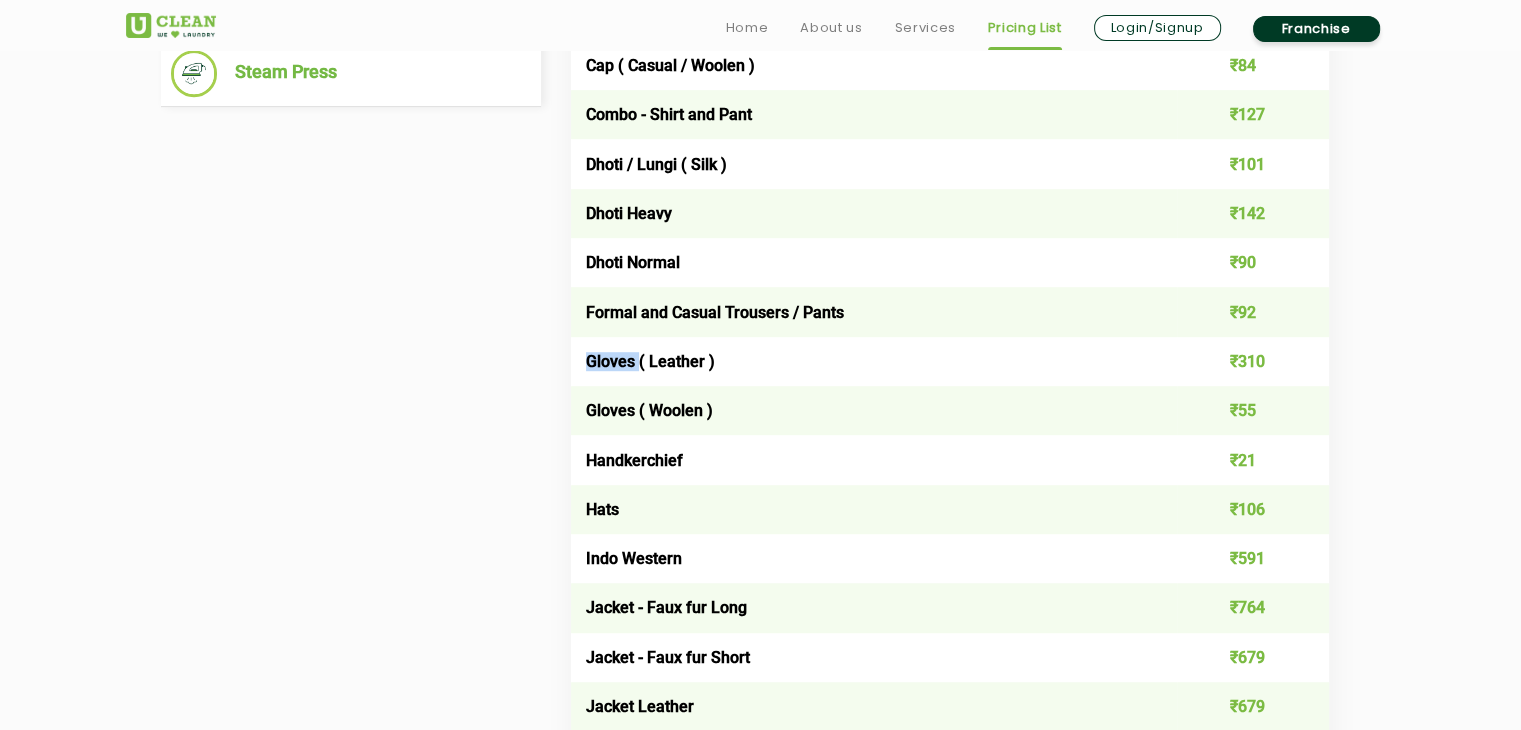 click on "Gloves ( Leather )" at bounding box center (874, 361) 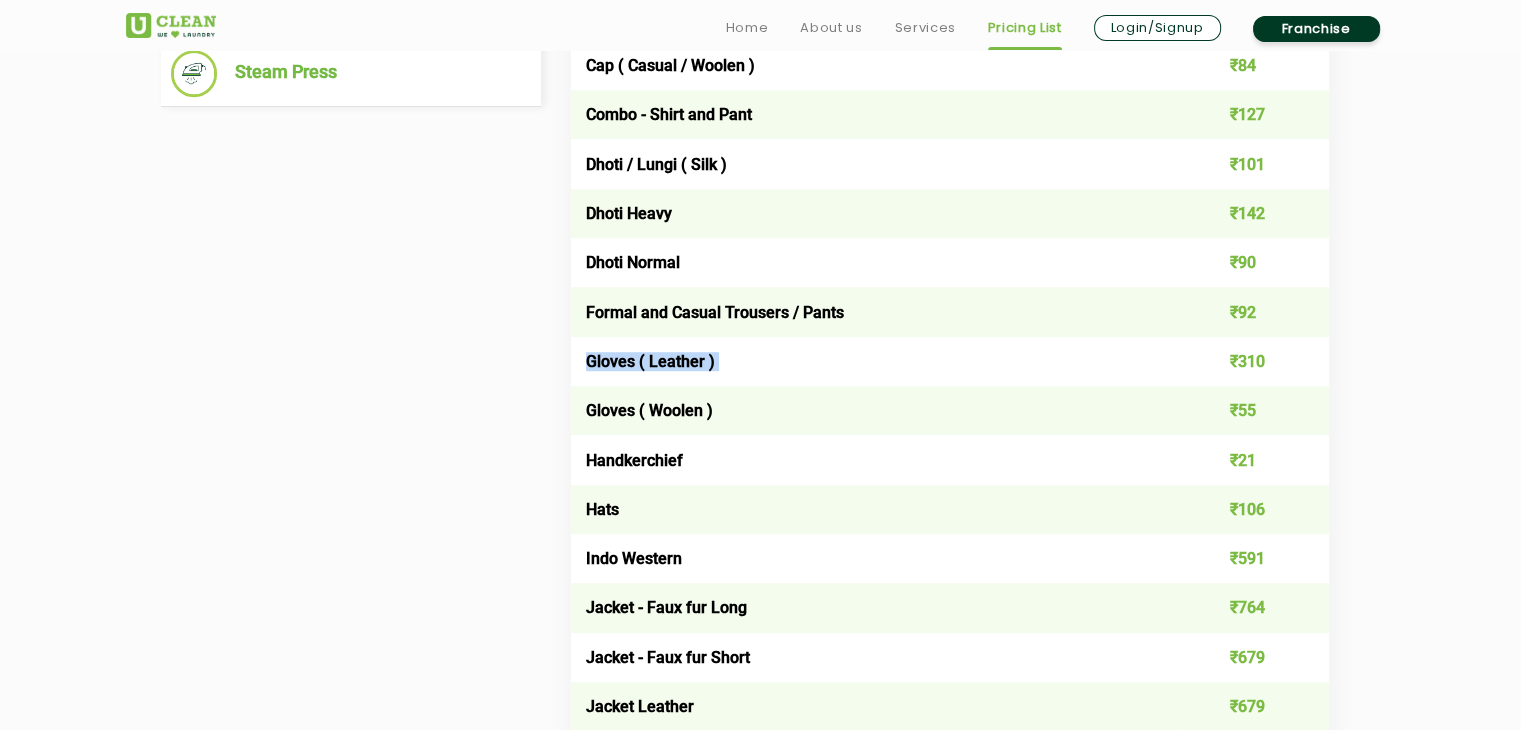 click on "Gloves ( Leather )" at bounding box center [874, 361] 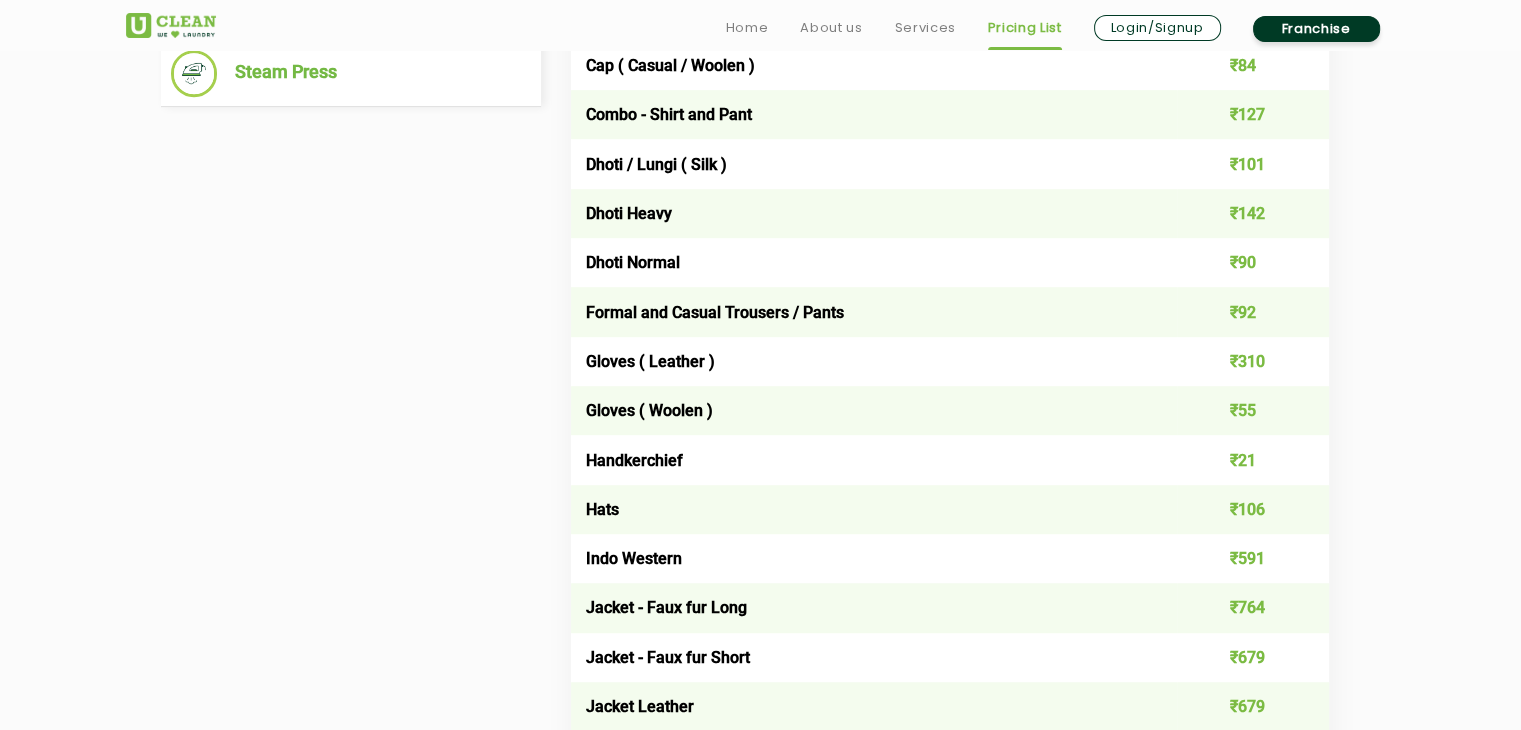 click on "Dhoti Normal" at bounding box center [874, 262] 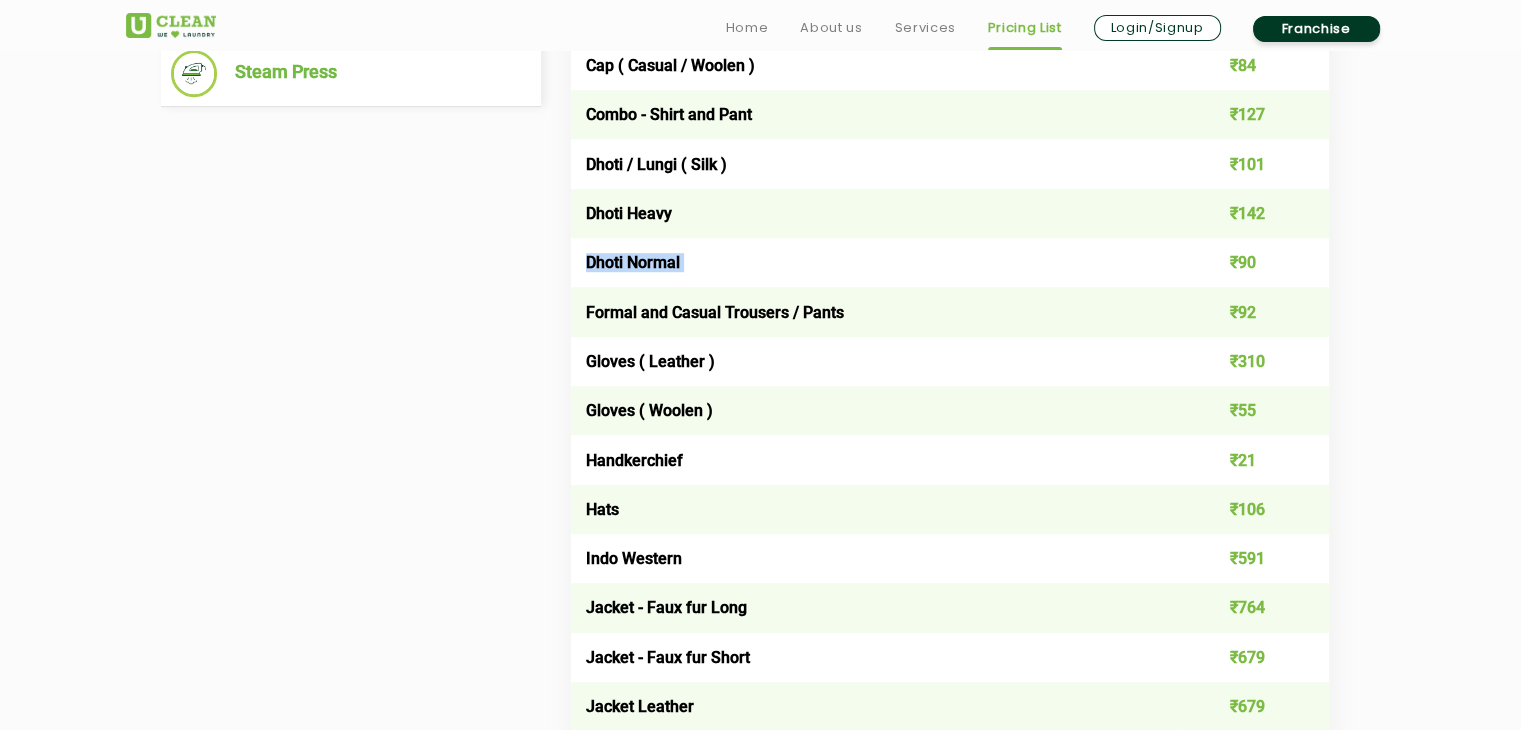 click on "Dhoti Normal" at bounding box center (874, 262) 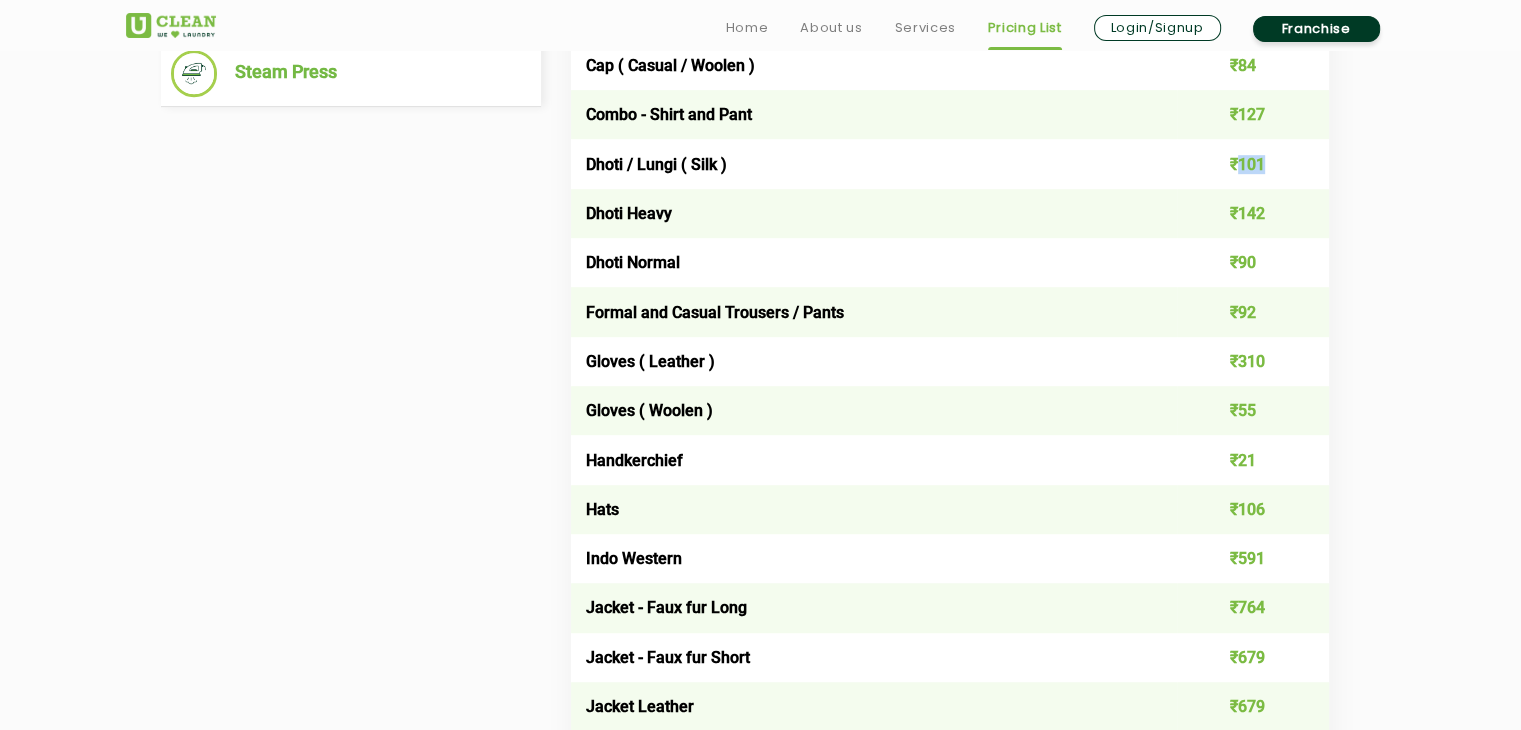 drag, startPoint x: 1236, startPoint y: 153, endPoint x: 1269, endPoint y: 157, distance: 33.24154 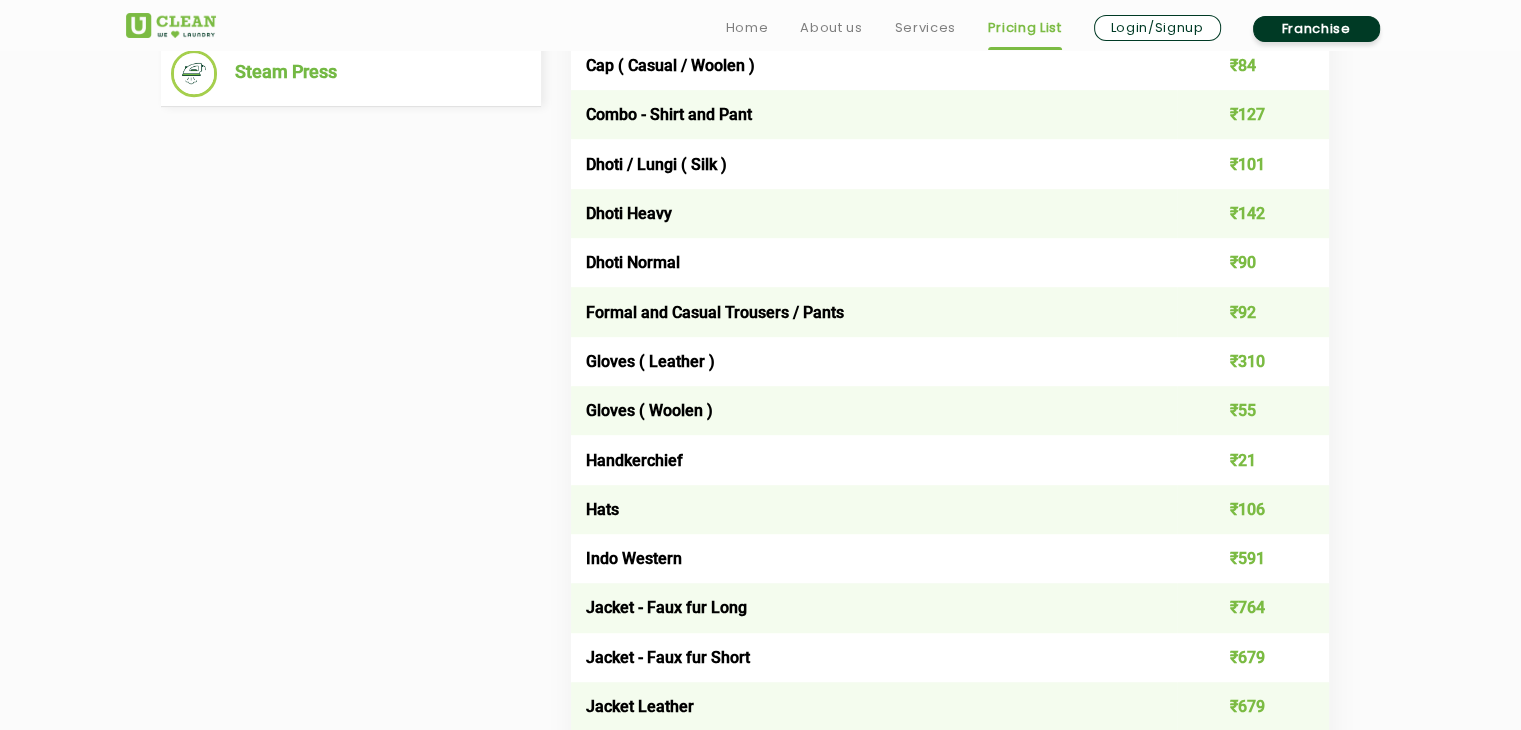click on "₹127" at bounding box center [1253, 114] 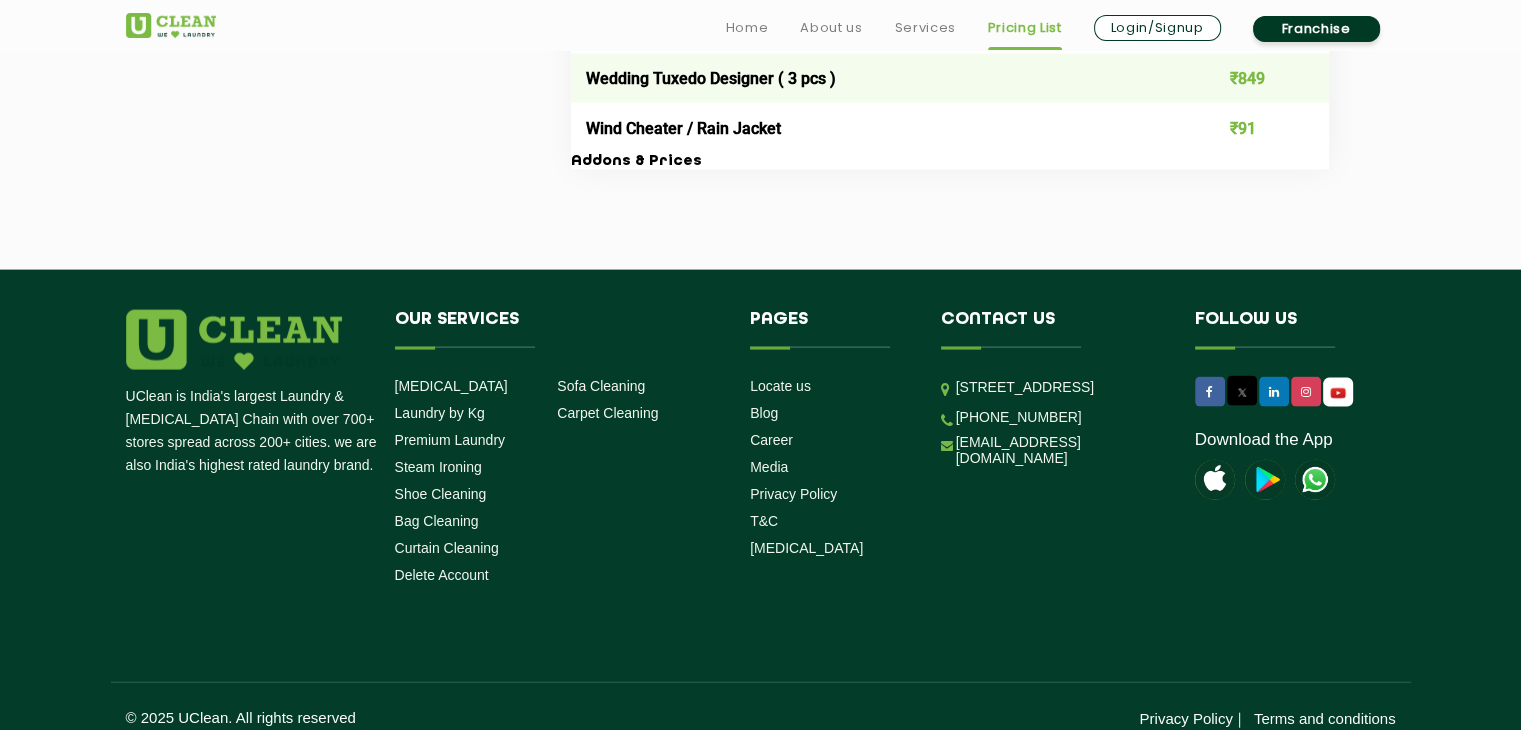 scroll, scrollTop: 4355, scrollLeft: 0, axis: vertical 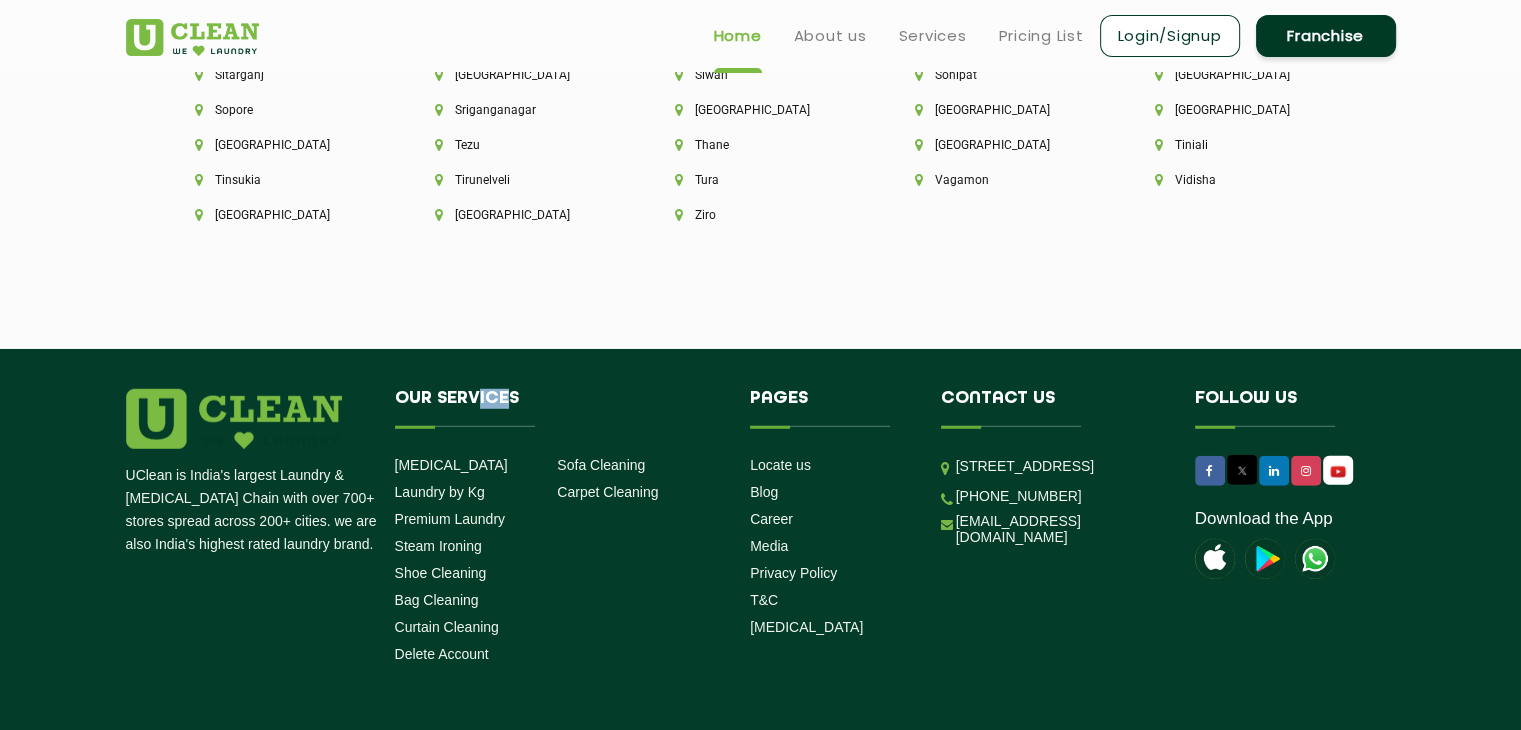 drag, startPoint x: 479, startPoint y: 404, endPoint x: 509, endPoint y: 451, distance: 55.758408 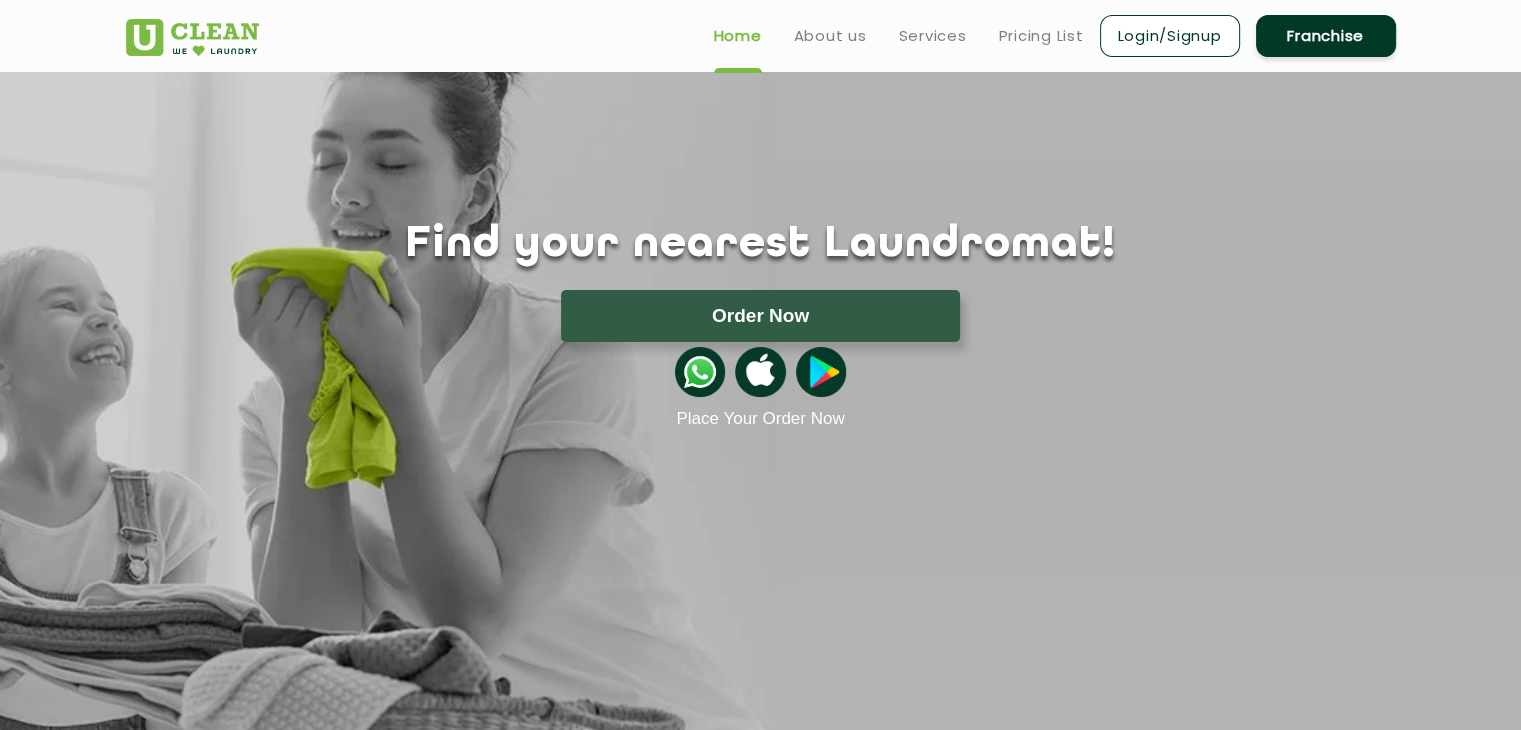 scroll, scrollTop: 0, scrollLeft: 0, axis: both 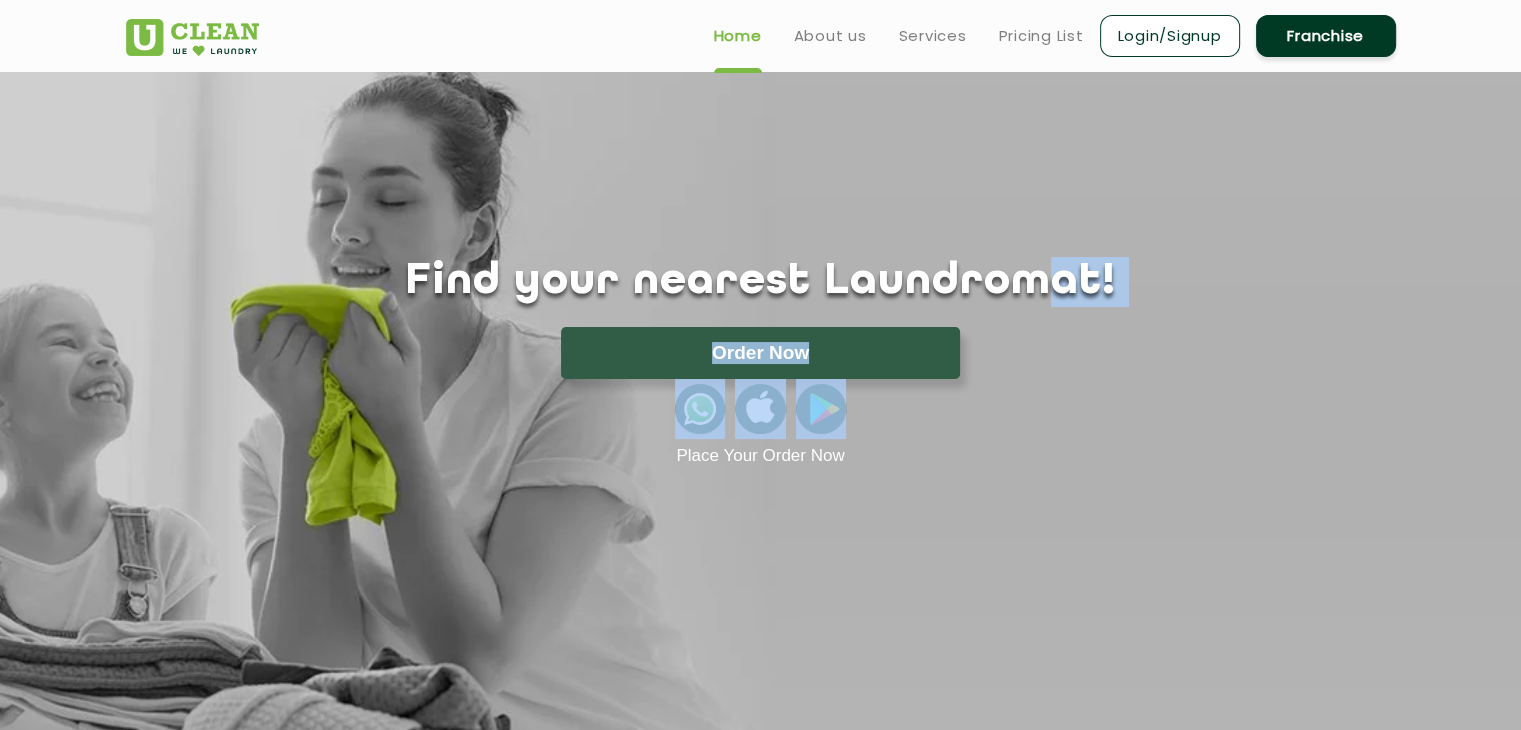 drag, startPoint x: 988, startPoint y: 289, endPoint x: 933, endPoint y: 405, distance: 128.37834 